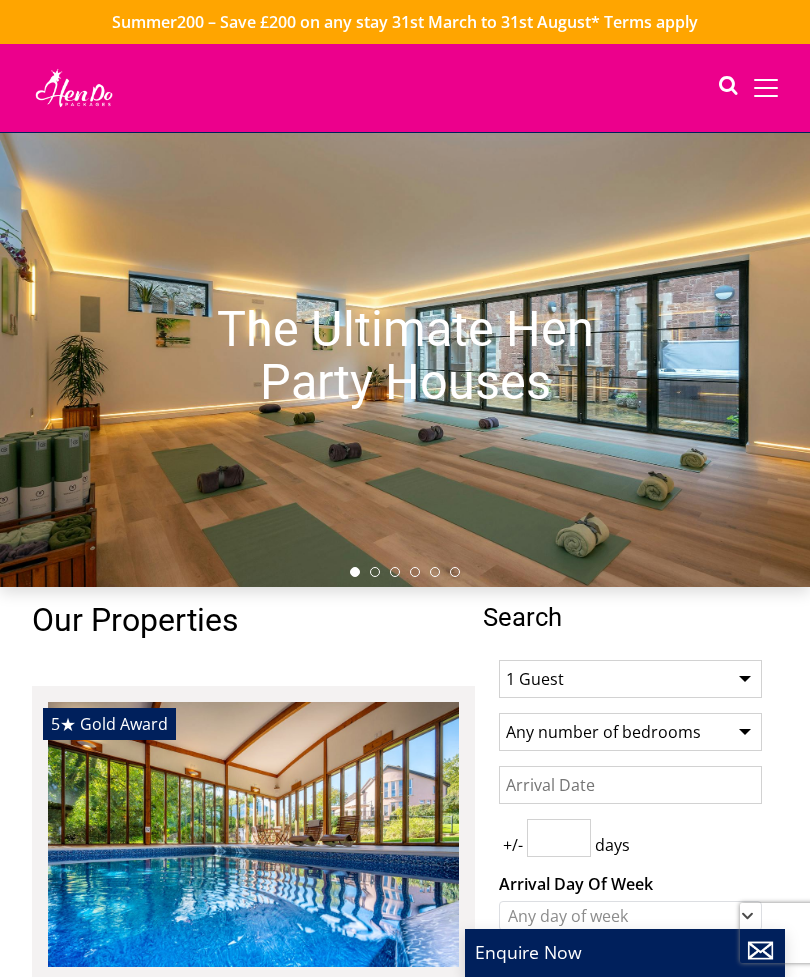 scroll, scrollTop: 0, scrollLeft: 0, axis: both 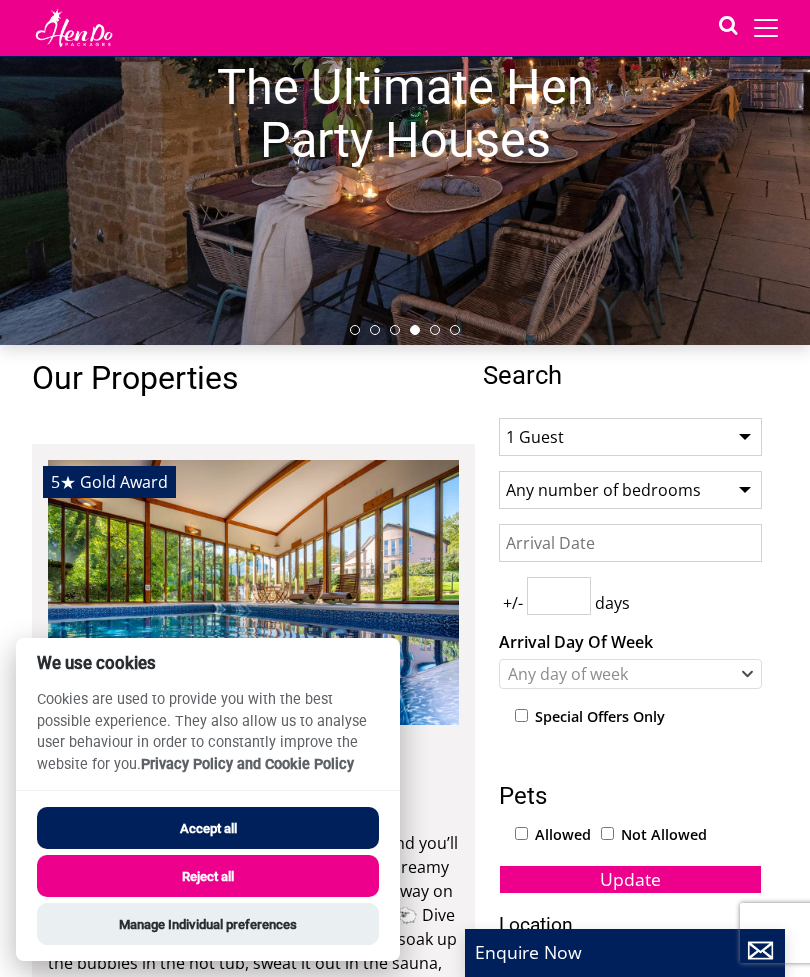 click on "1 Guest
2 Guests
3 Guests
4 Guests
5 Guests
6 Guests
7 Guests
8 Guests
9 Guests
10 Guests
11 Guests
12 Guests
13 Guests
14 Guests
15 Guests
16 Guests
17 Guests
18 Guests
19 Guests
20 Guests
21 Guests
22 Guests
23 Guests
24 Guests
25 Guests
26 Guests
27 Guests
28 Guests
29 Guests
30 Guests
31 Guests
32 Guests
33 Guests
34 Guests
35 Guests
36 Guests
37 Guests
38 Guests
39 Guests
40 Guests
41 Guests
42 Guests
43 Guests
44 Guests
45 Guests
46 Guests
47 Guests
48 Guests
49 Guests
50 Guests
51 Guests
52 Guests
53 Guests
54 Guests
55 Guests
56 Guests
57 Guests
58 Guests
59 Guests
60 Guests
61 Guests
62 Guests
63 Guests
64 Guests
65 Guests
66 Guests
67 Guests
68 Guests
69 Guests
70 Guests
71 Guests
72 Guests
73 Guests
74 Guests
75 Guests
76 Guests
77 Guests
78 Guests
79 Guests
80 Guests
81 Guests
82 Guests
83 Guests
84 Guests
85 Guests
86 Guests" at bounding box center [630, 437] 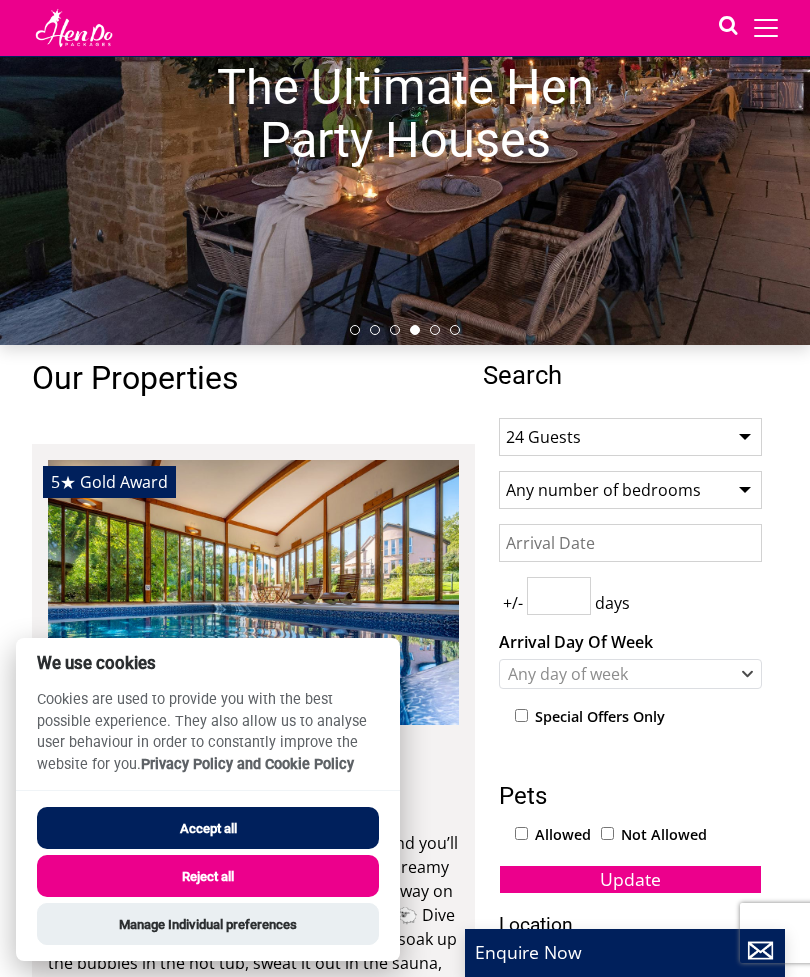 click on "Accept all" at bounding box center (208, 828) 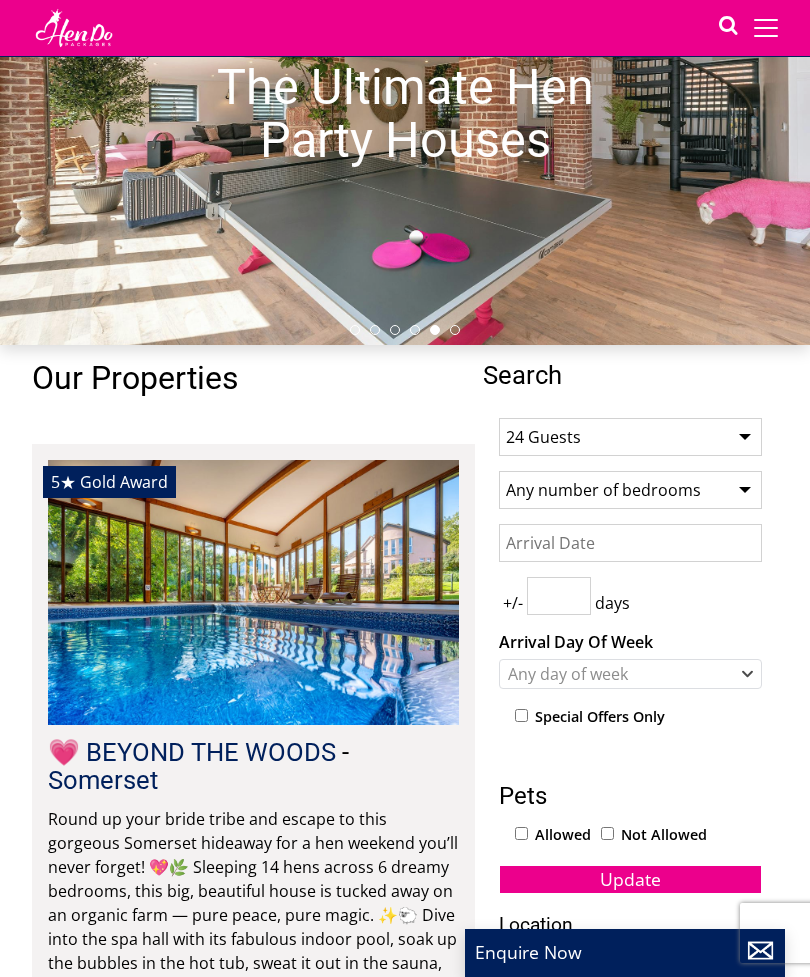 click on "Date" at bounding box center (630, 543) 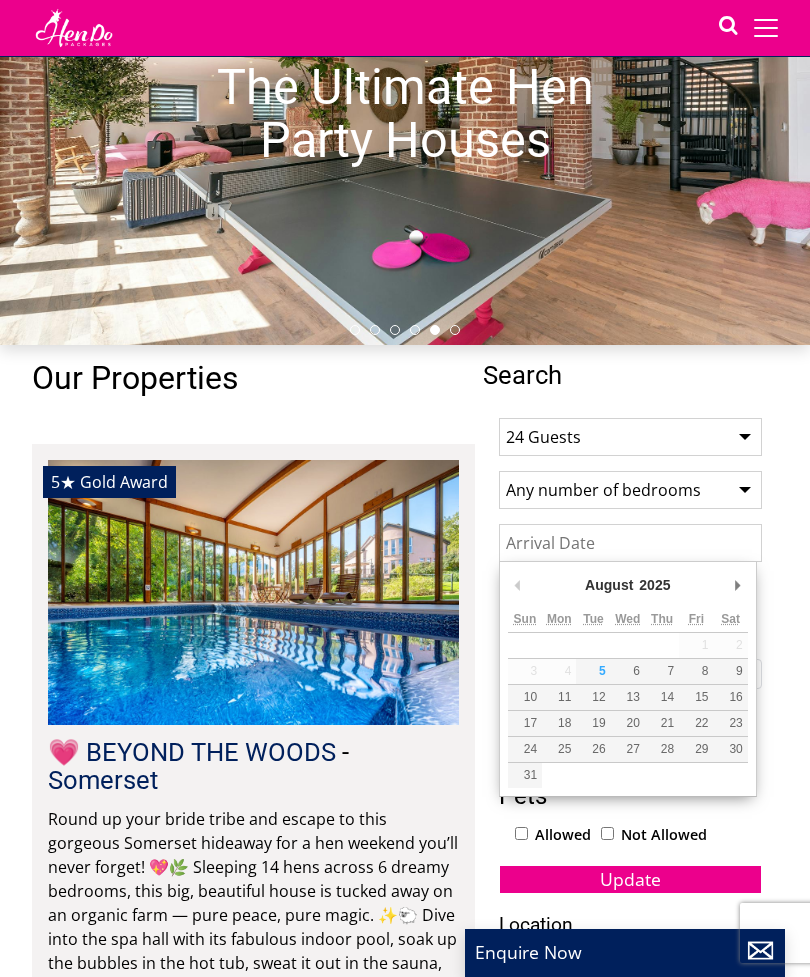 click on "Any number of bedrooms
1 Bedroom
2 Bedrooms
3 Bedrooms
4 Bedrooms
5 Bedrooms
6 Bedrooms
7 Bedrooms
8 Bedrooms
9 Bedrooms
10 Bedrooms
11 Bedrooms
12 Bedrooms
13 Bedrooms
14 Bedrooms
15 Bedrooms
16 Bedrooms
17 Bedrooms
18 Bedrooms
19 Bedrooms
20 Bedrooms
21 Bedrooms
22 Bedrooms
23 Bedrooms
24 Bedrooms
25 Bedrooms" at bounding box center (630, 490) 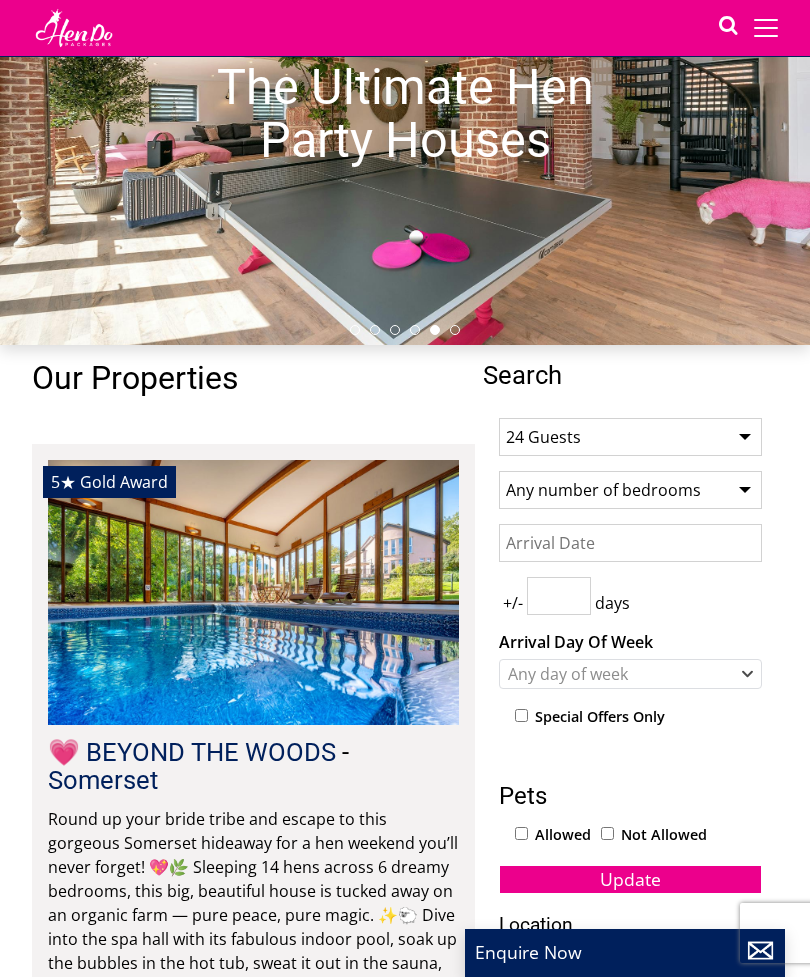 click on "Date" at bounding box center (630, 543) 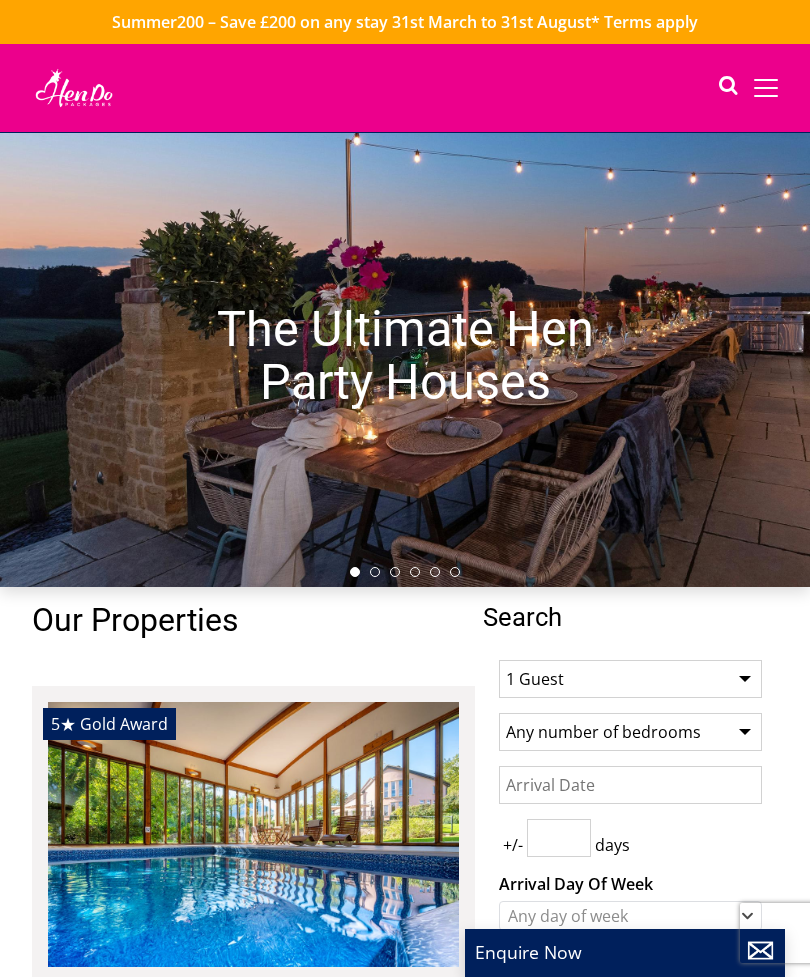 scroll, scrollTop: 0, scrollLeft: 0, axis: both 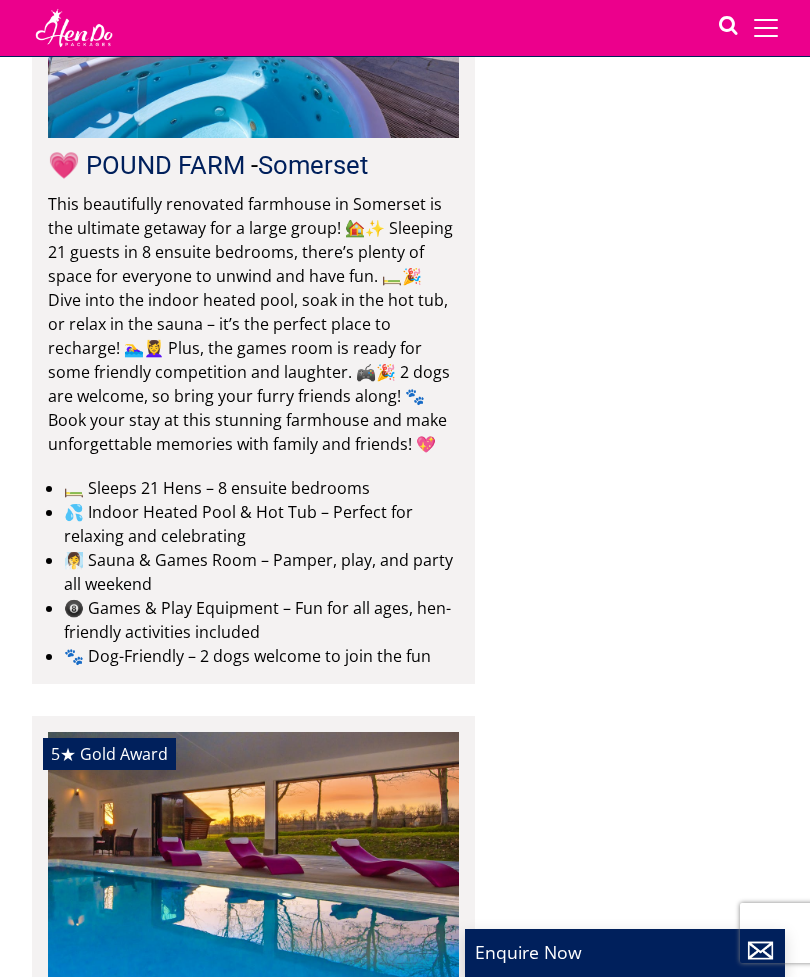 click on "Search
Menu
Packages
Properties
Contact Us  01823 804502
Search  Check Availability" at bounding box center [405, 28] 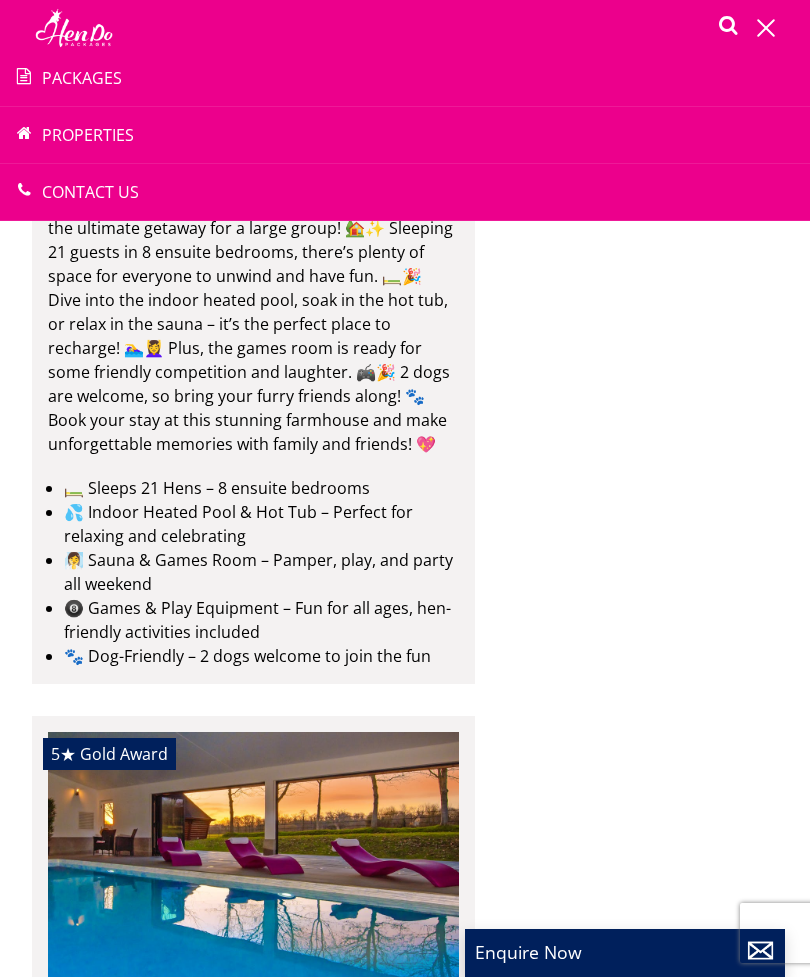 click on "Contact Us  01823 804502" at bounding box center [405, 192] 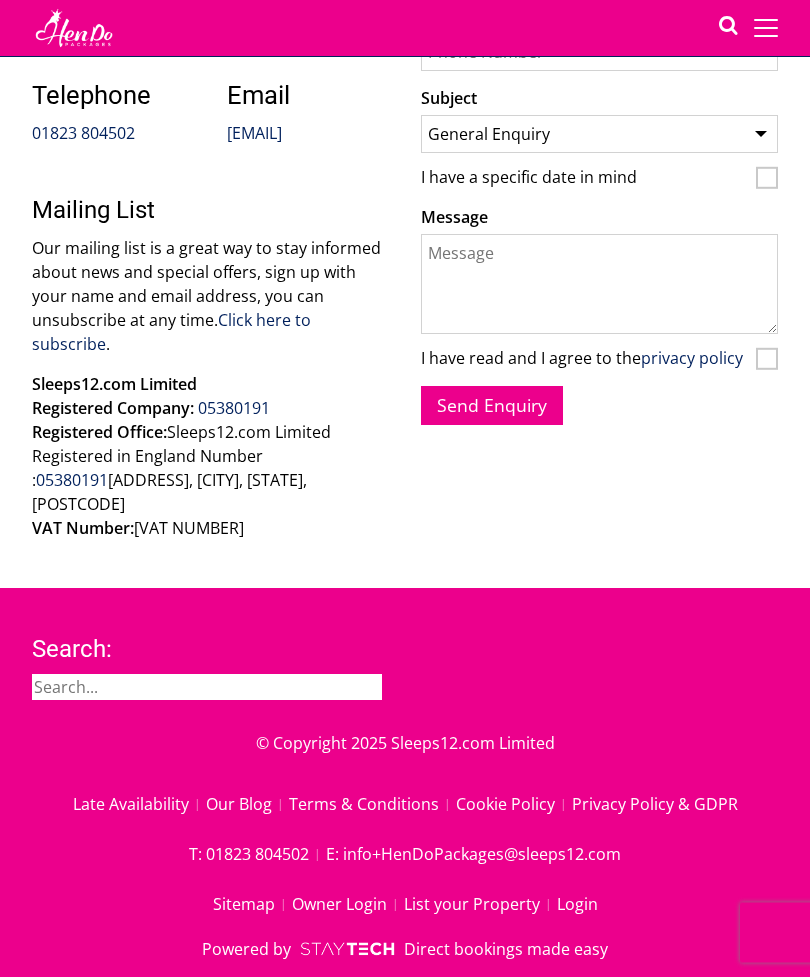 scroll, scrollTop: 904, scrollLeft: 0, axis: vertical 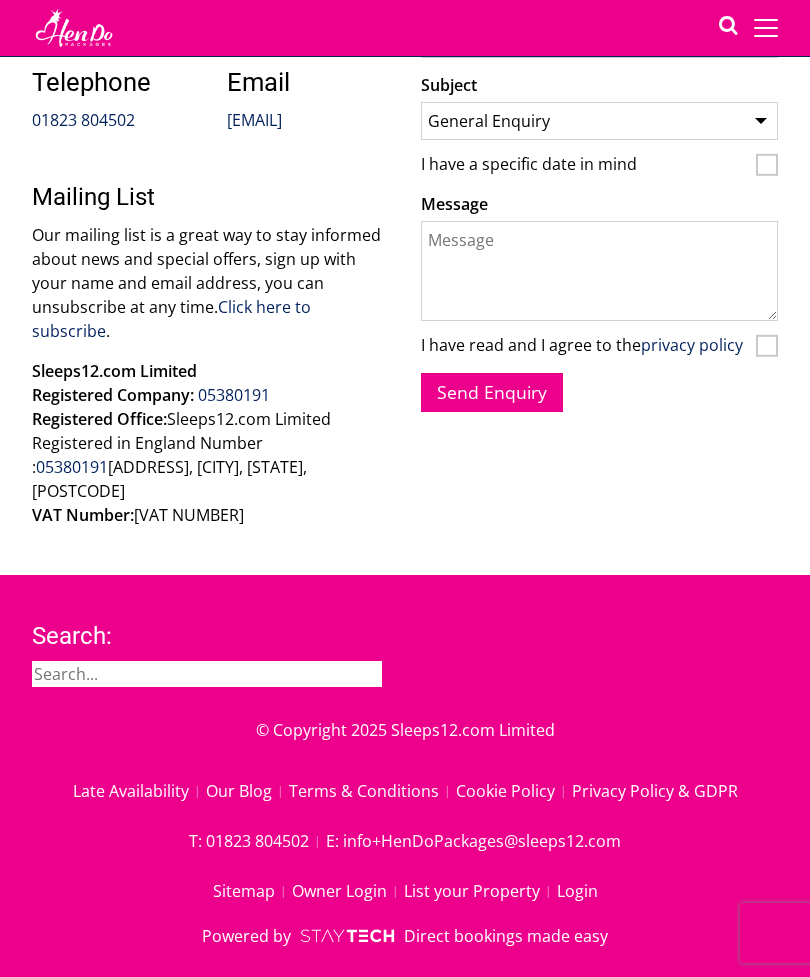 click on "Search:
© Copyright 2025 Sleeps12.com Limited
Late Availability
Our Blog
Terms & Conditions
Cookie Policy
Privacy Policy & GDPR
T: 01823 804502
E: info+HenDoPackages@sleeps12.com
Sitemap
Owner Login
List your Property
Login
Powered by   Direct bookings made easy
'Kingston' Theme" at bounding box center [405, 793] 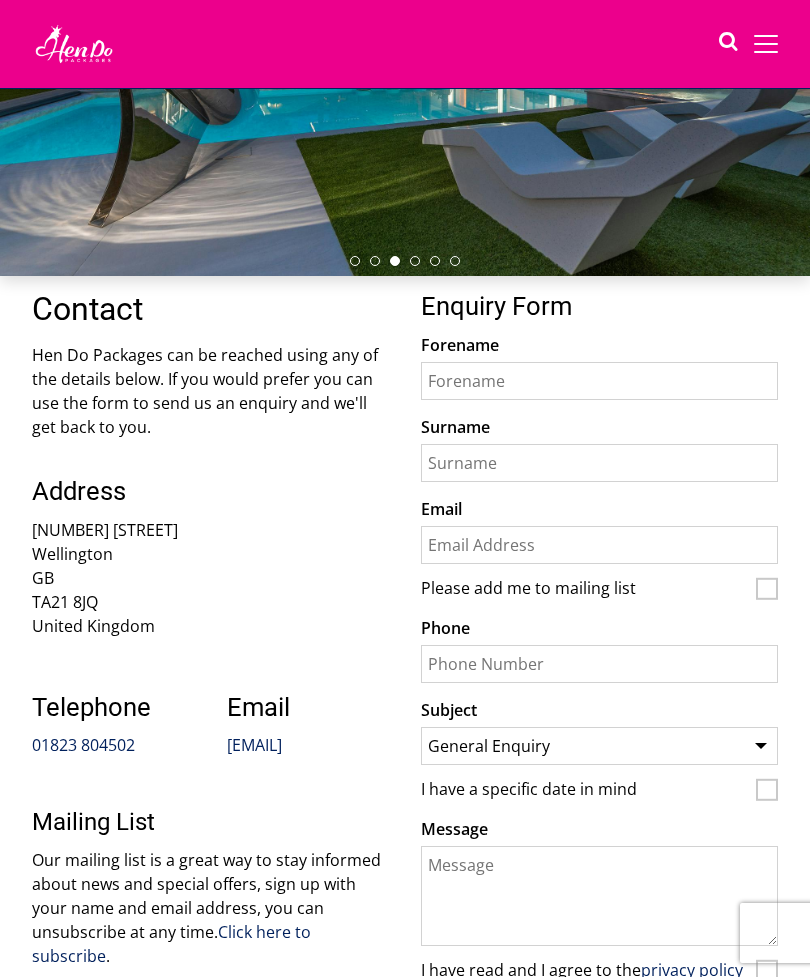 scroll, scrollTop: 0, scrollLeft: 0, axis: both 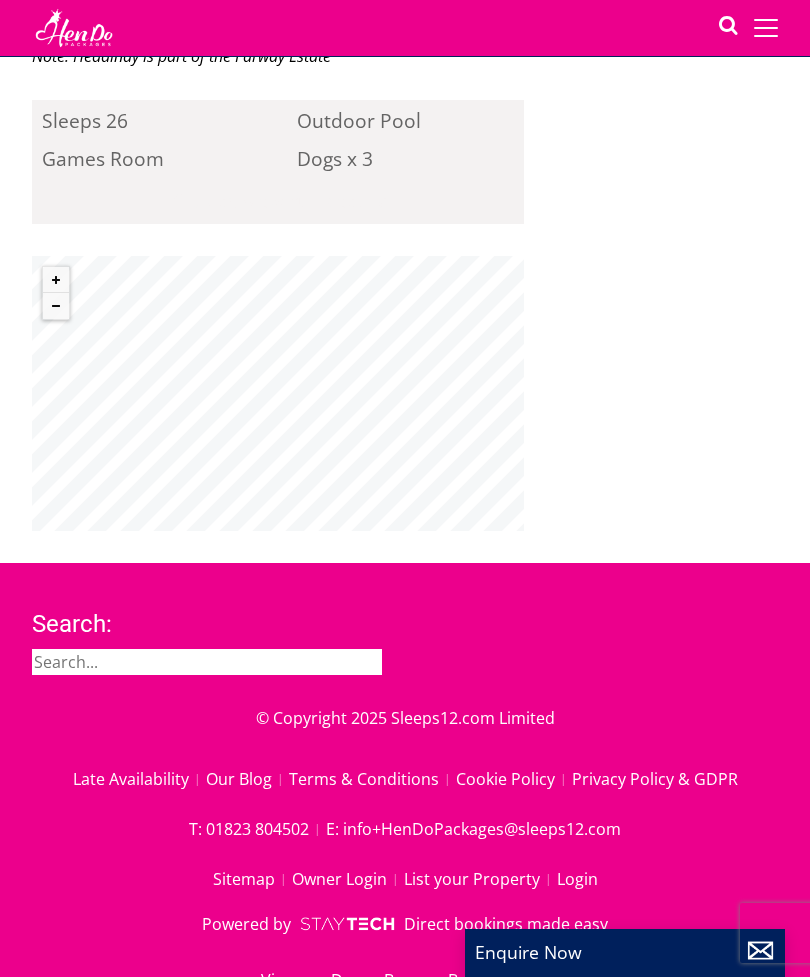 click on "Our Blog" at bounding box center [247, 779] 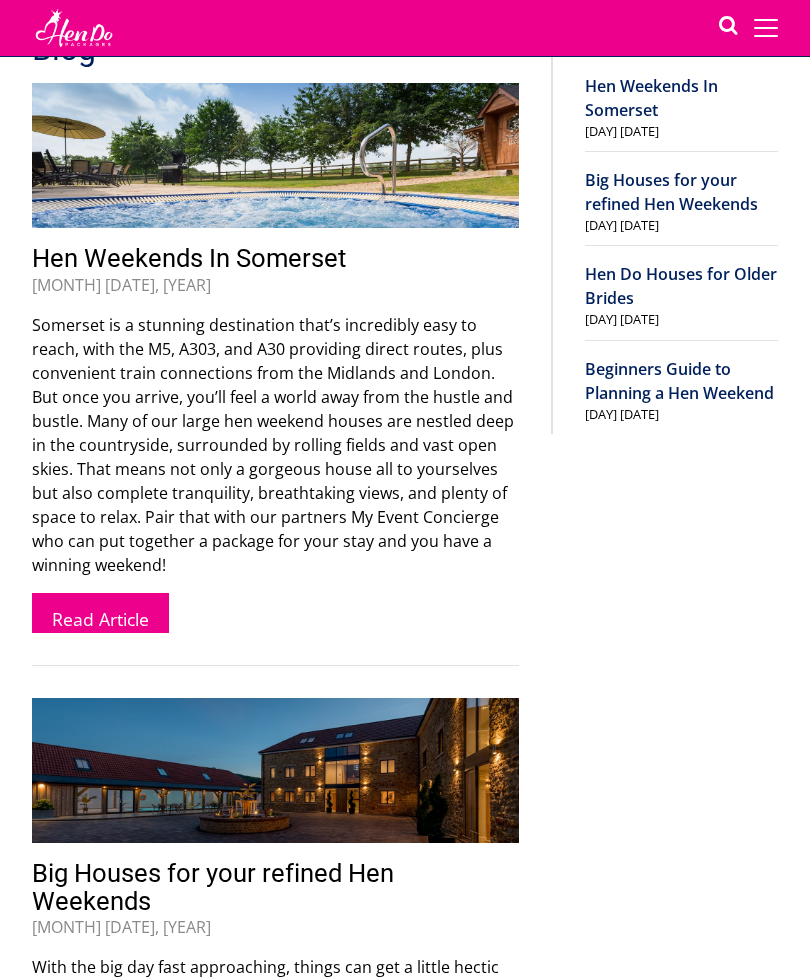 scroll, scrollTop: 552, scrollLeft: 0, axis: vertical 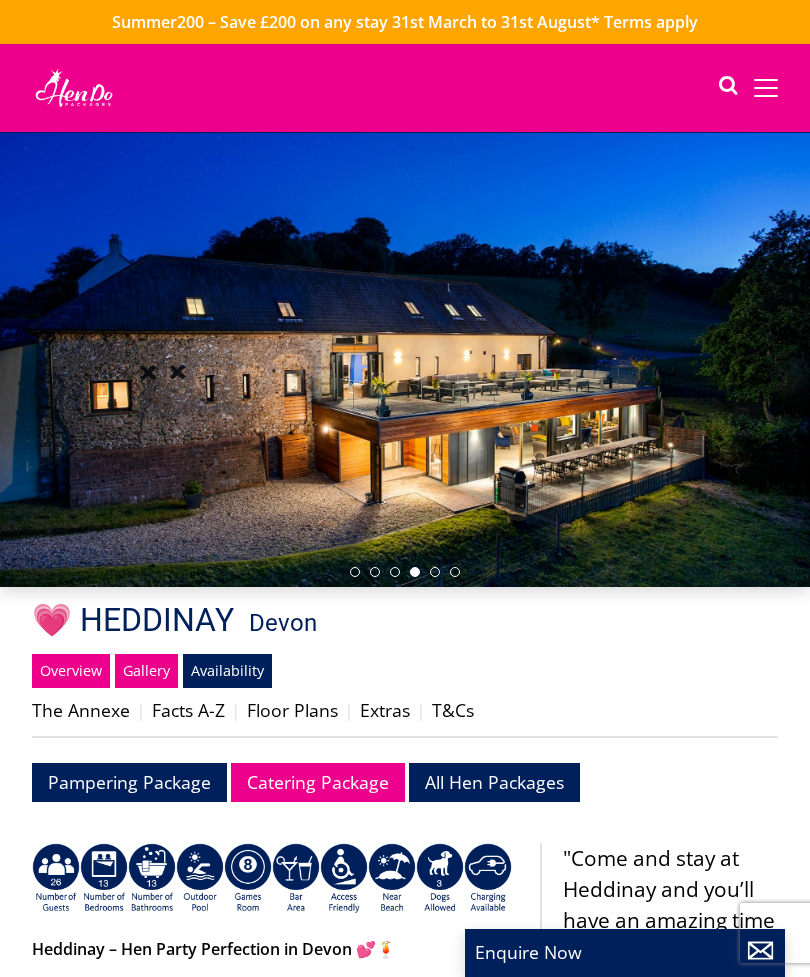 click on "Search
Menu
Packages
Properties
Contact Us  01823 804502
Search  Check Availability" at bounding box center (405, 88) 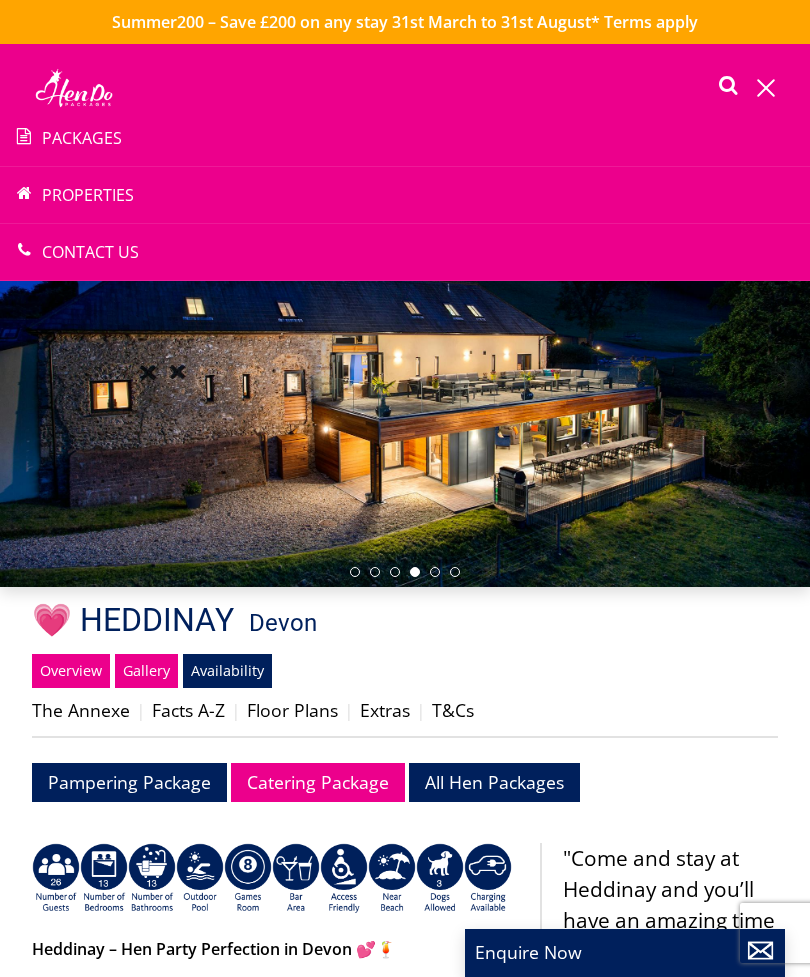 click on "Contact Us  [PHONE]" at bounding box center [405, 252] 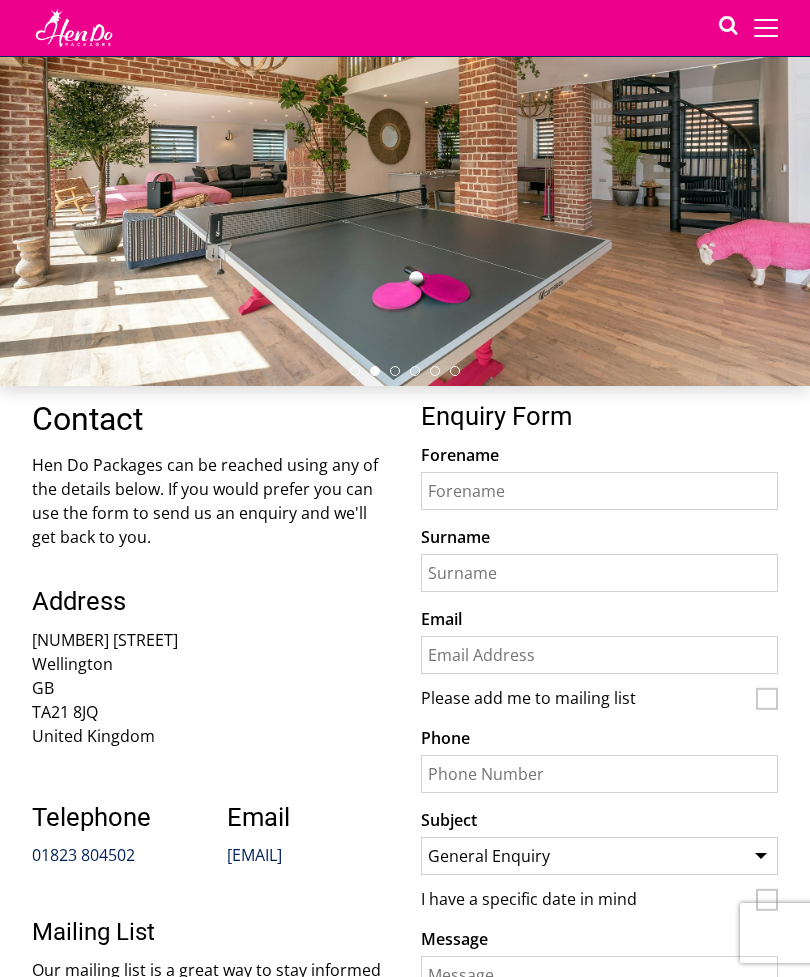 scroll, scrollTop: 0, scrollLeft: 0, axis: both 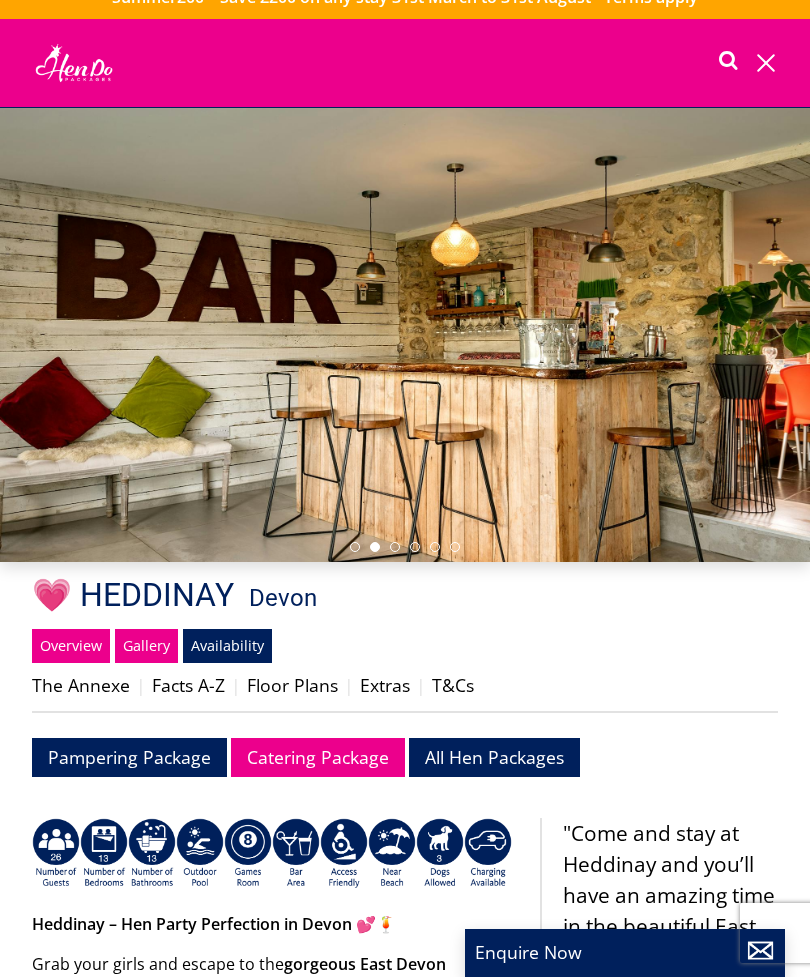 click on "Availability" at bounding box center [227, 646] 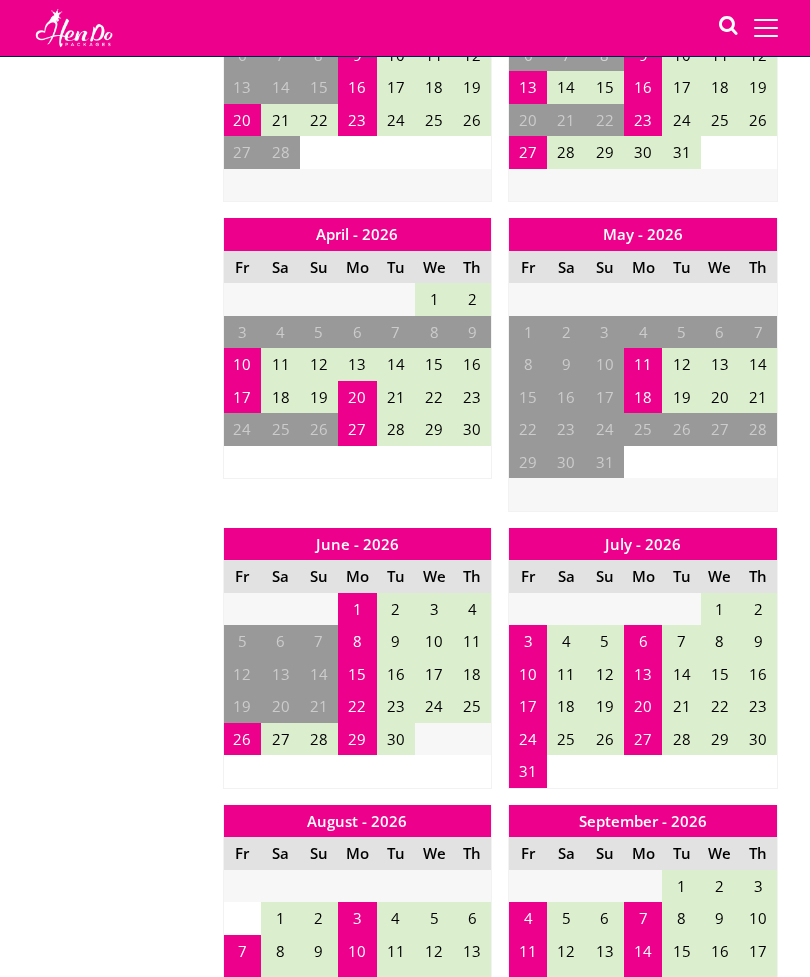 scroll, scrollTop: 1798, scrollLeft: 0, axis: vertical 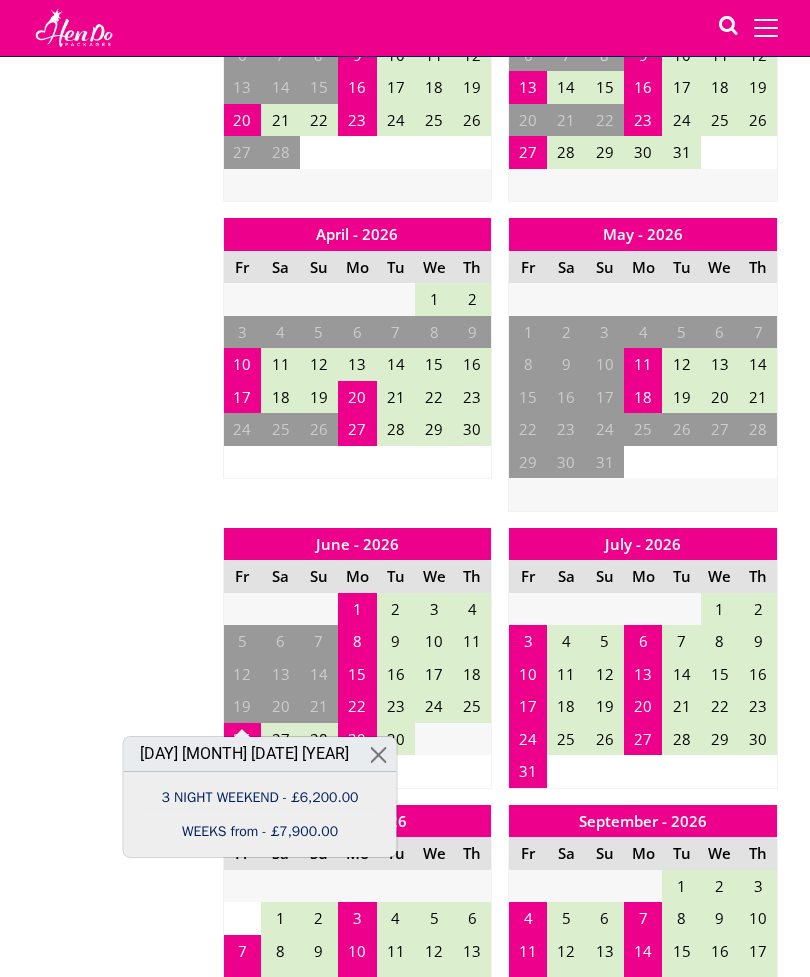 click on "3 NIGHT WEEKEND  - £6,200.00" at bounding box center (260, 798) 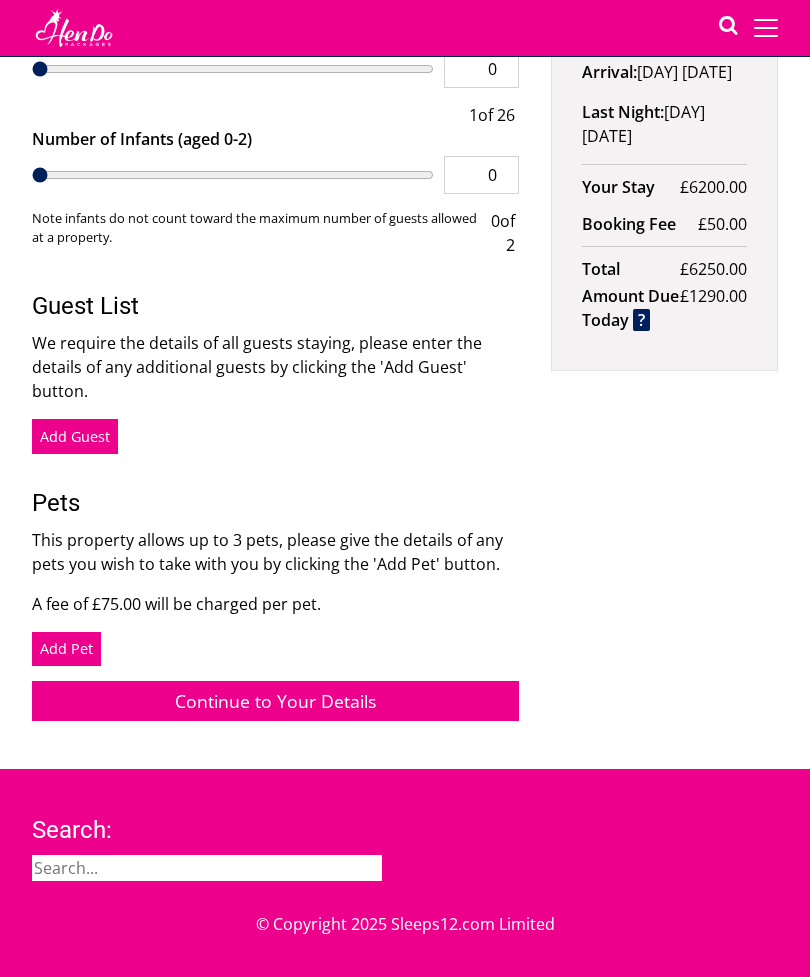 scroll, scrollTop: 964, scrollLeft: 0, axis: vertical 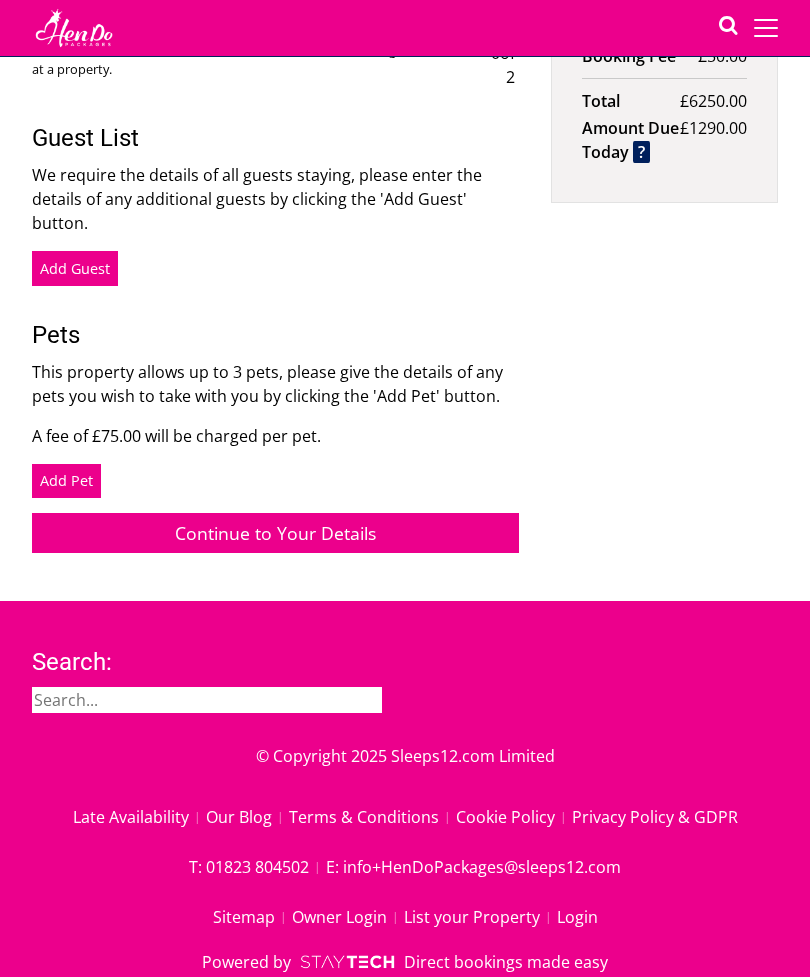 click on "Late Availability" at bounding box center [139, 817] 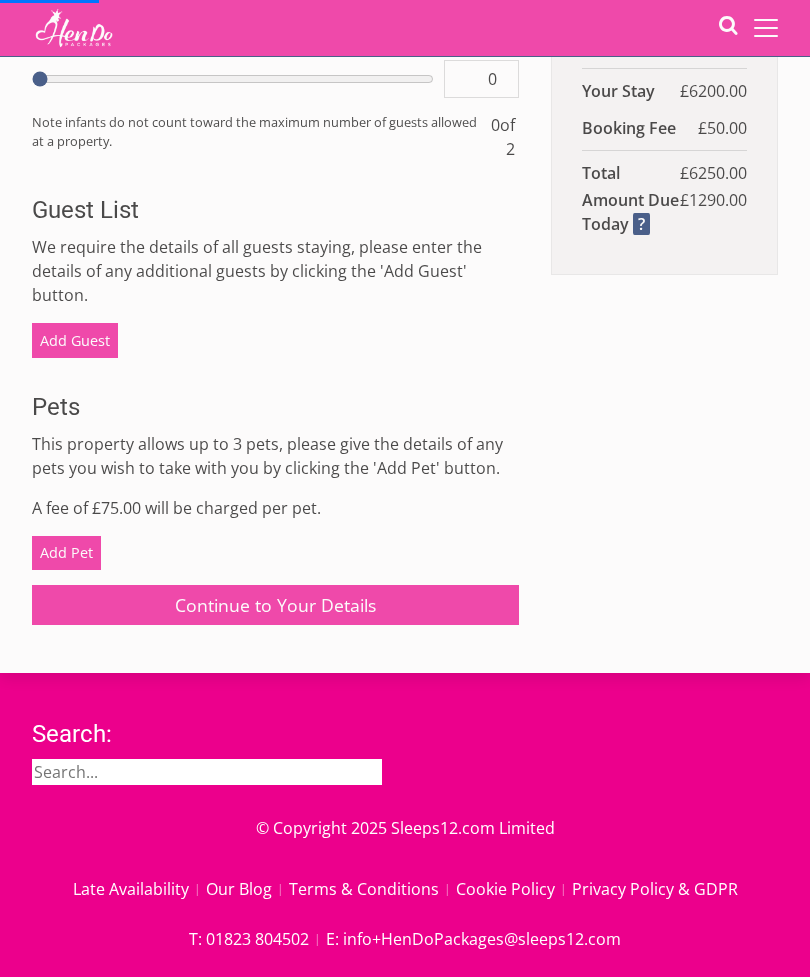 scroll, scrollTop: 535, scrollLeft: 0, axis: vertical 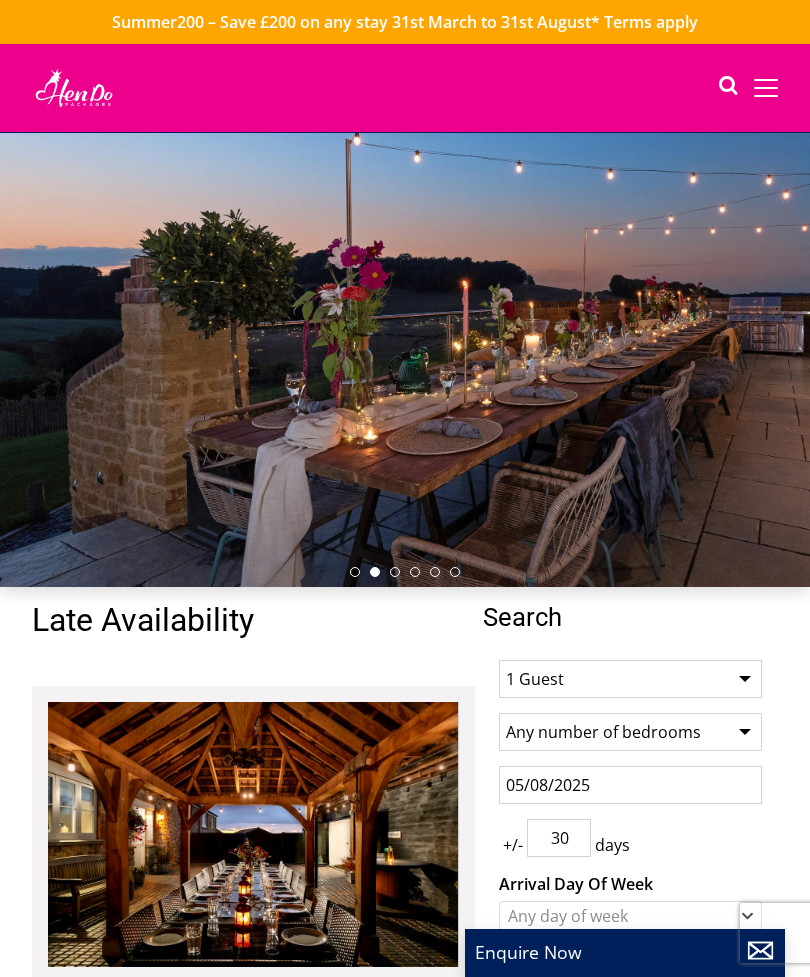 click at bounding box center [766, 88] 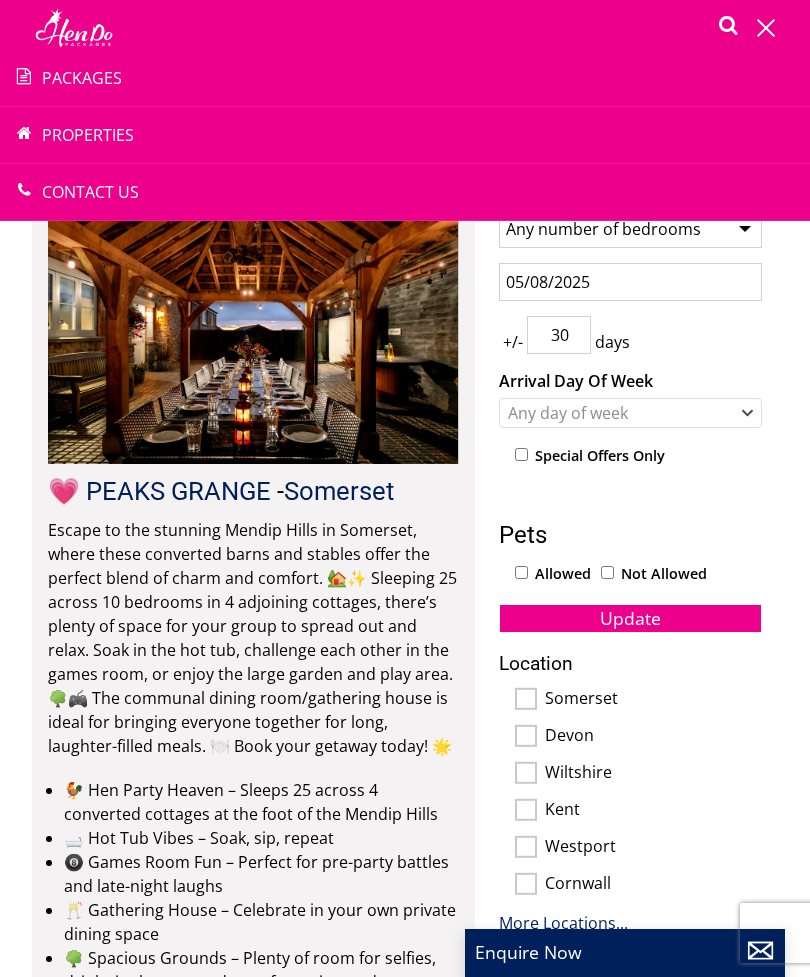 scroll, scrollTop: 64, scrollLeft: 0, axis: vertical 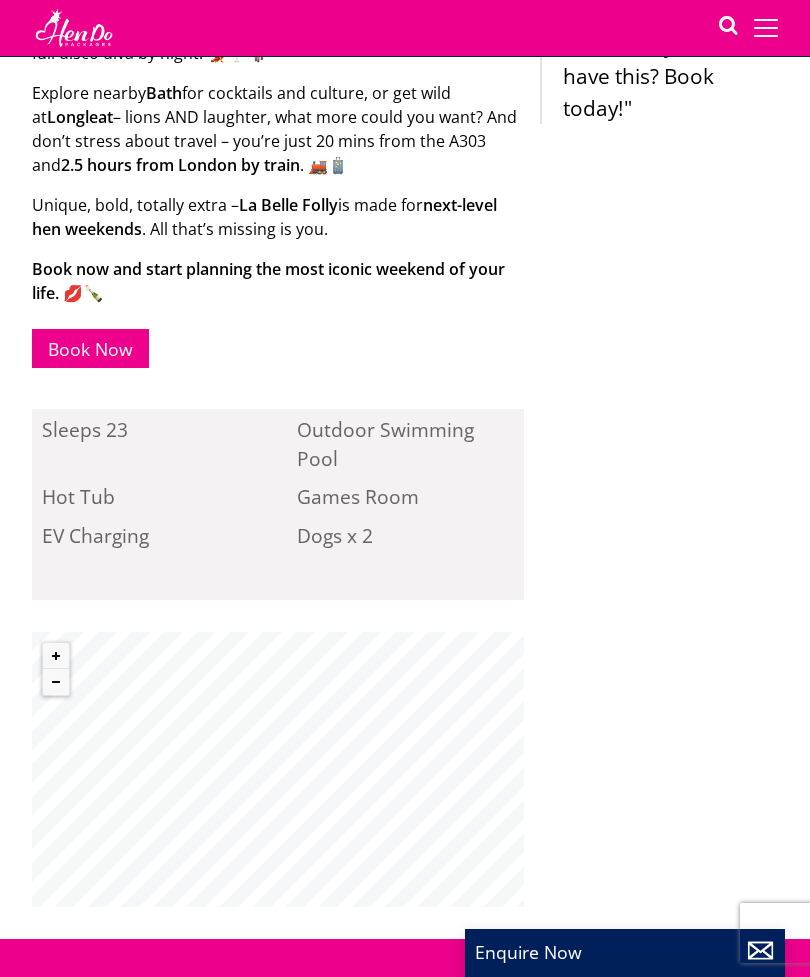 click on "Book Now" at bounding box center (90, 348) 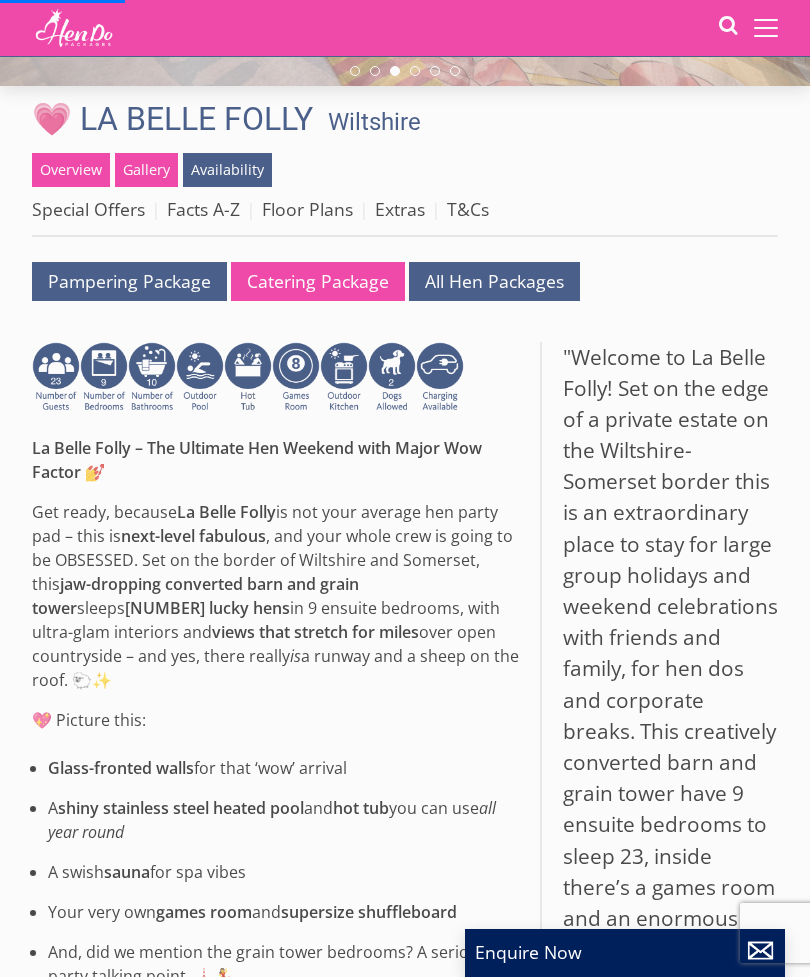 scroll, scrollTop: 0, scrollLeft: 0, axis: both 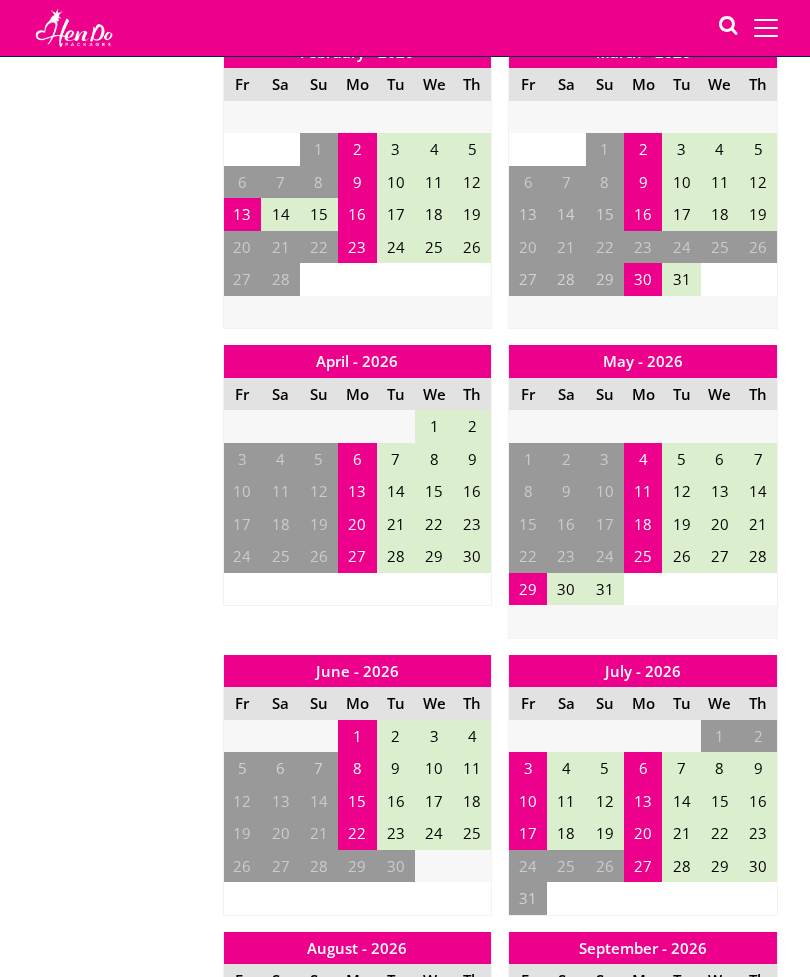 click on "29" at bounding box center (528, 589) 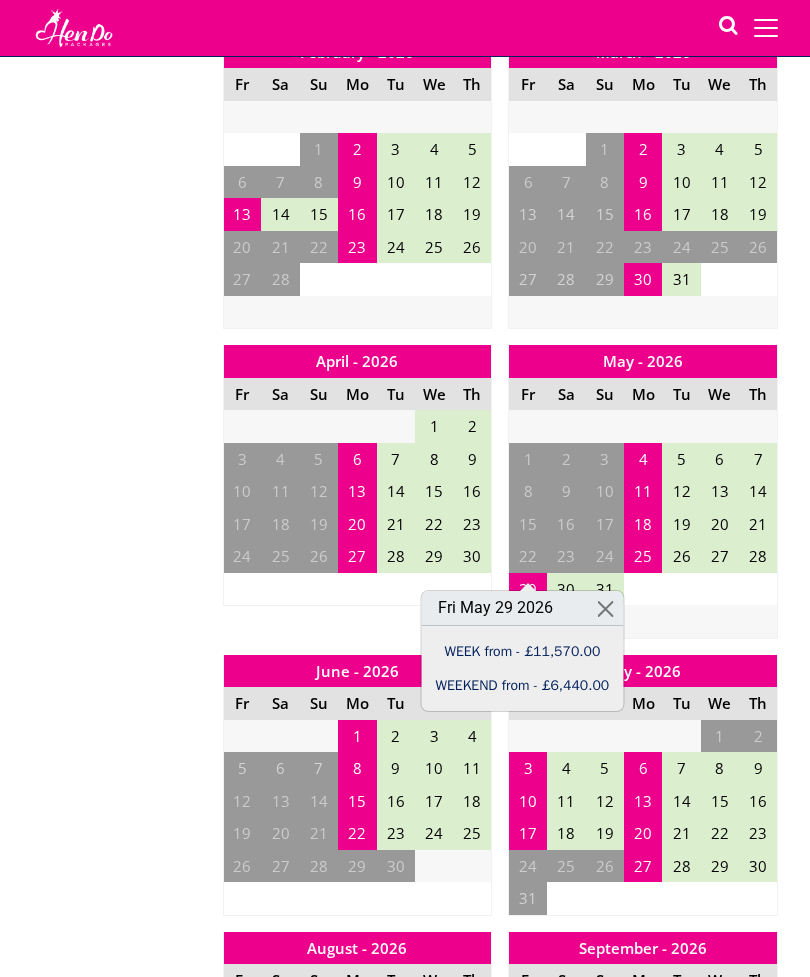 click on "WEEKEND from  - £6,440.00" at bounding box center [523, 685] 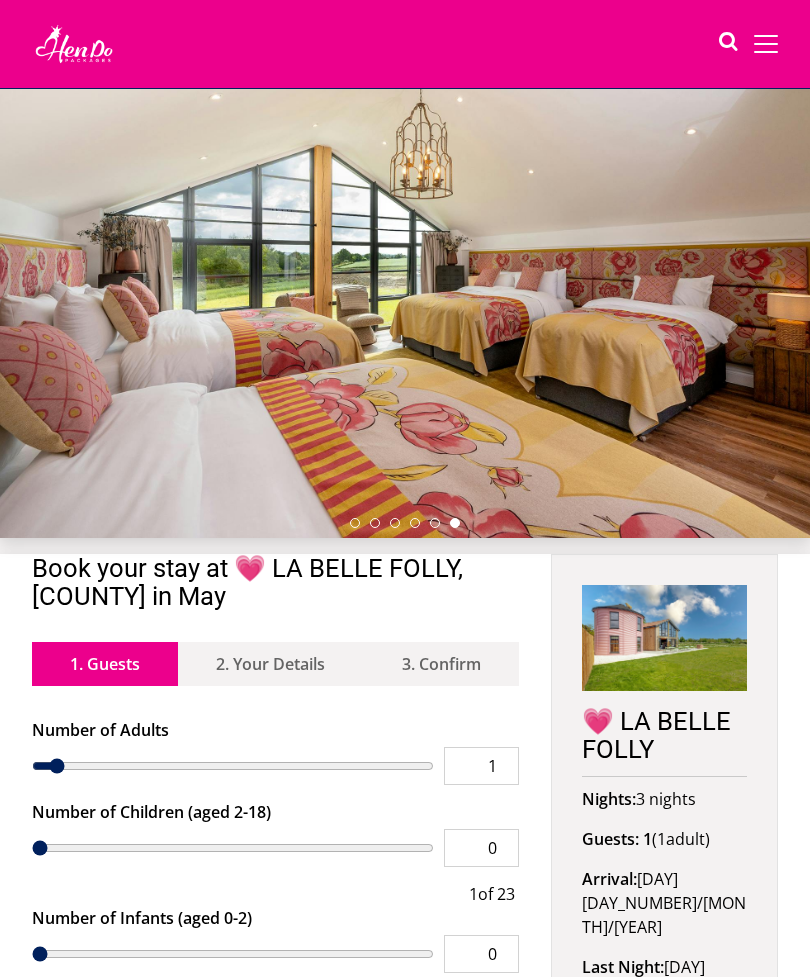 scroll, scrollTop: 0, scrollLeft: 0, axis: both 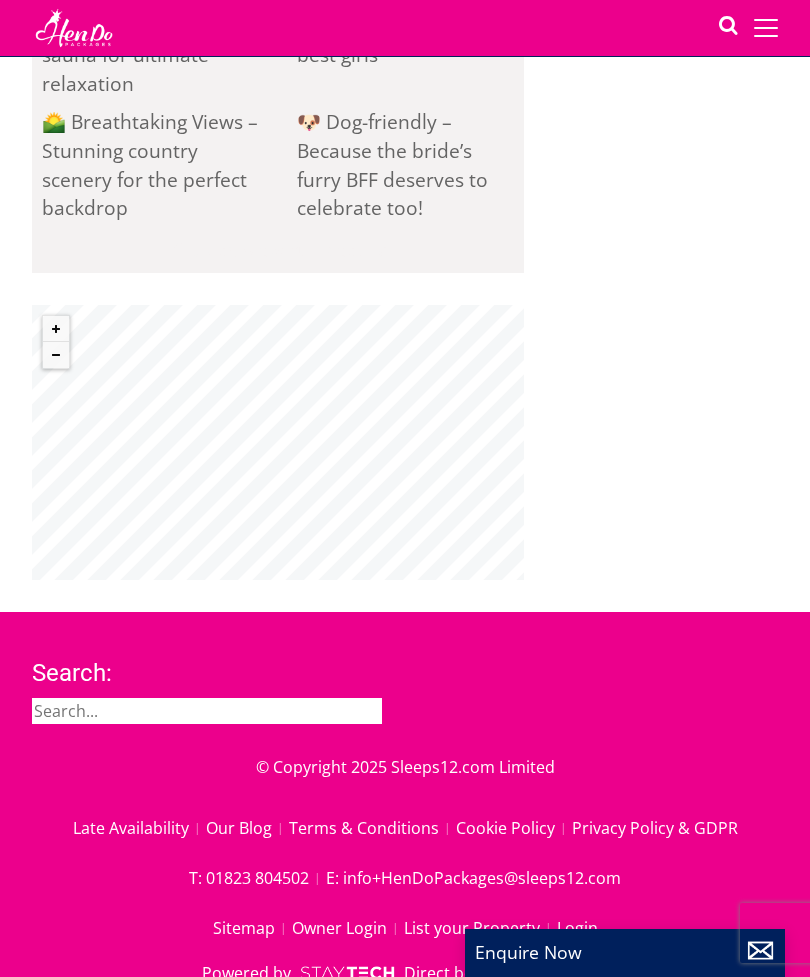 click on "Search:
© Copyright 2025 Sleeps12.com Limited
Late Availability
Our Blog
Terms & Conditions
Cookie Policy
Privacy Policy & GDPR
T: [PHONE]
E: [EMAIL]
Sitemap
Owner Login
List your Property
Login
Powered by   Direct bookings made easy
'Kingston' Theme
View our Devon Barn on BookingStays" at bounding box center [405, 850] 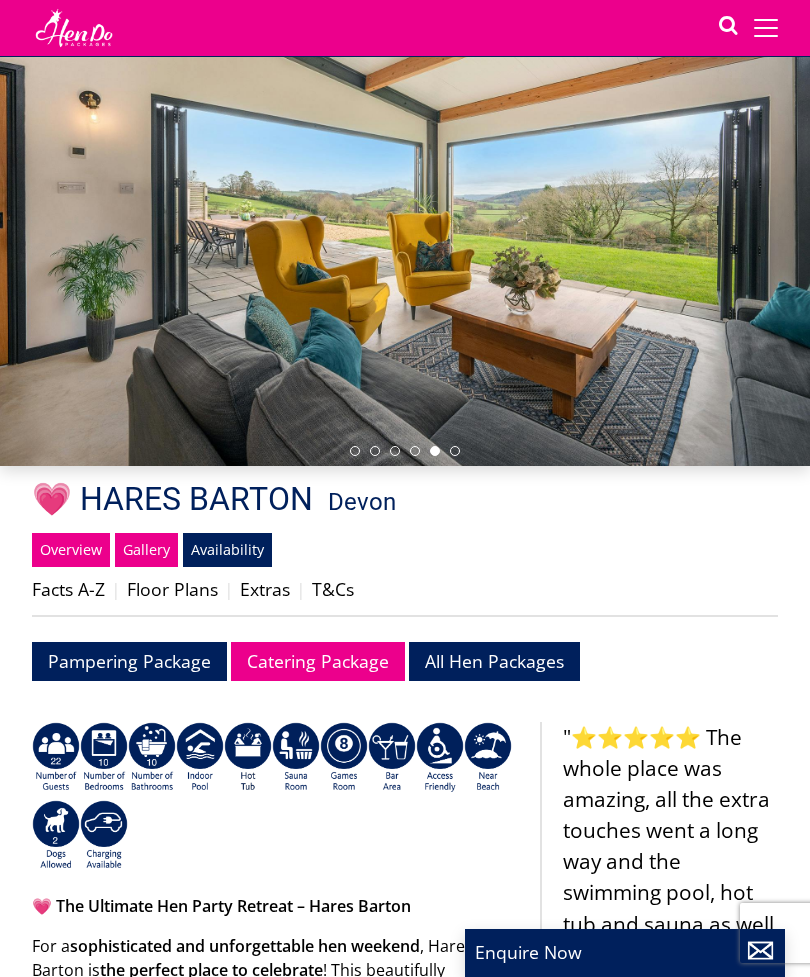 scroll, scrollTop: 0, scrollLeft: 0, axis: both 